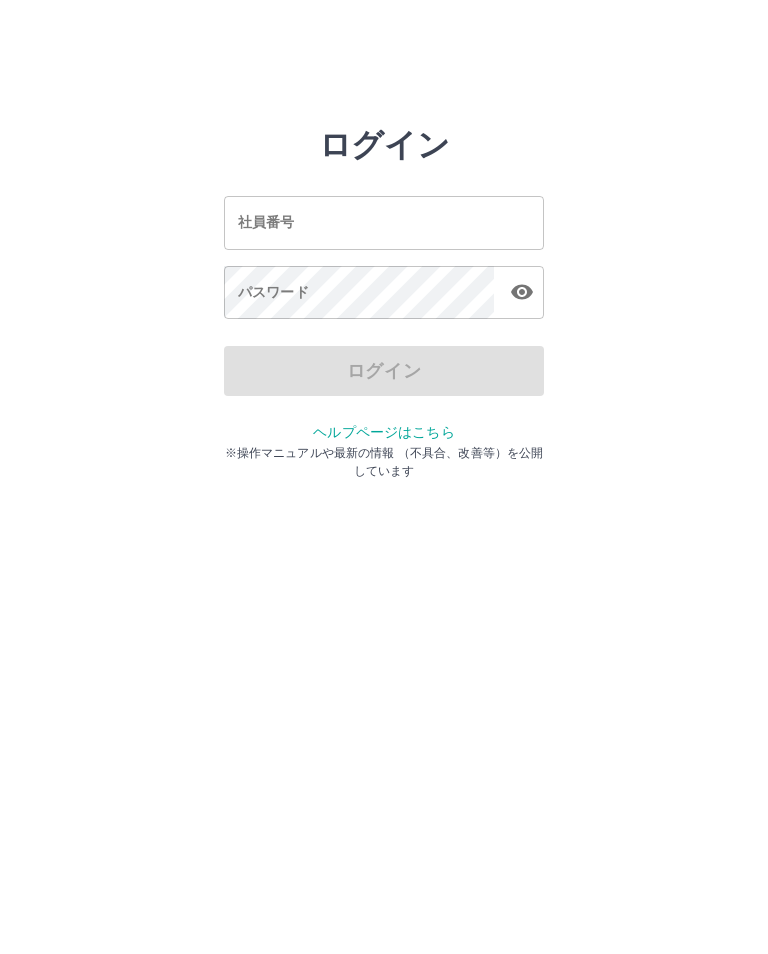 click on "社員番号" at bounding box center [384, 222] 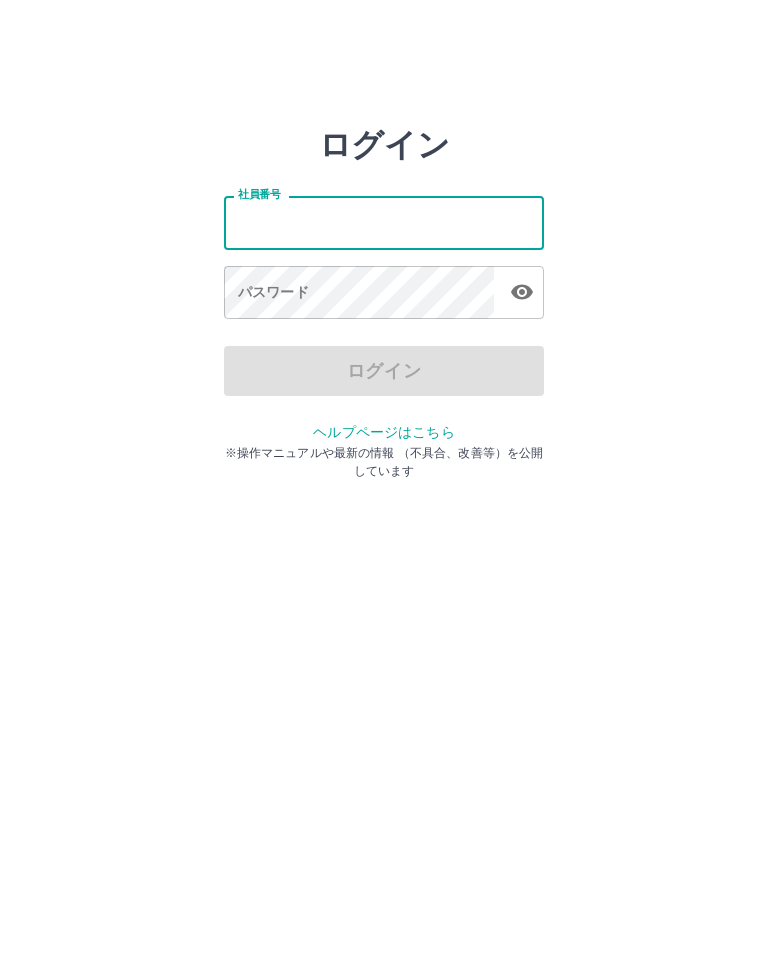 scroll, scrollTop: 0, scrollLeft: 0, axis: both 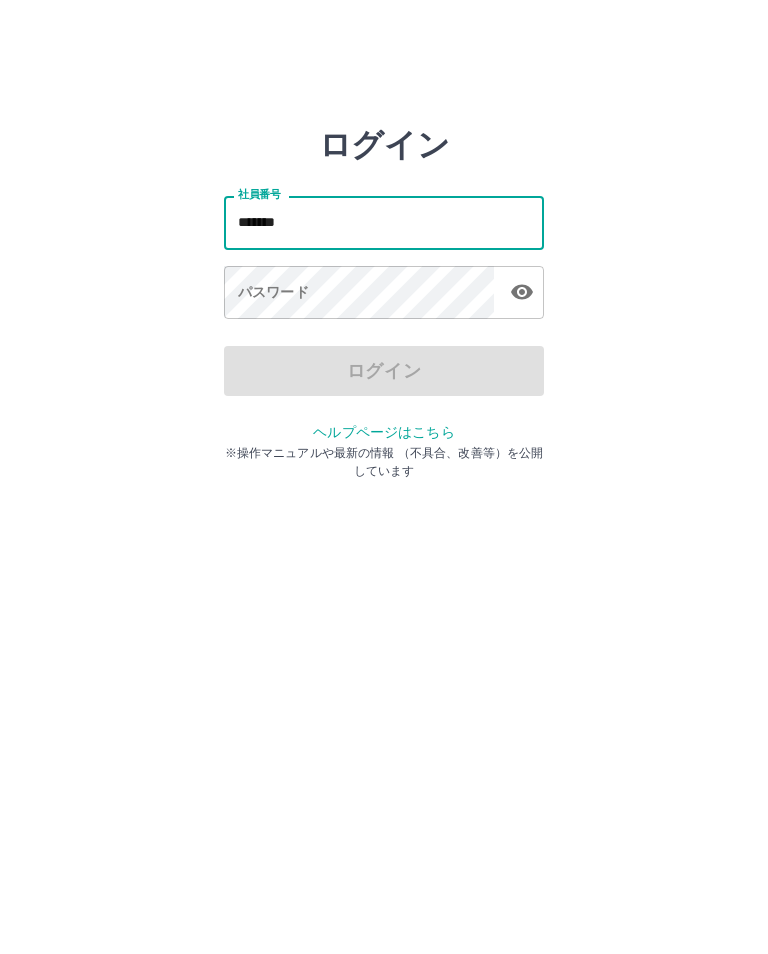 type on "*******" 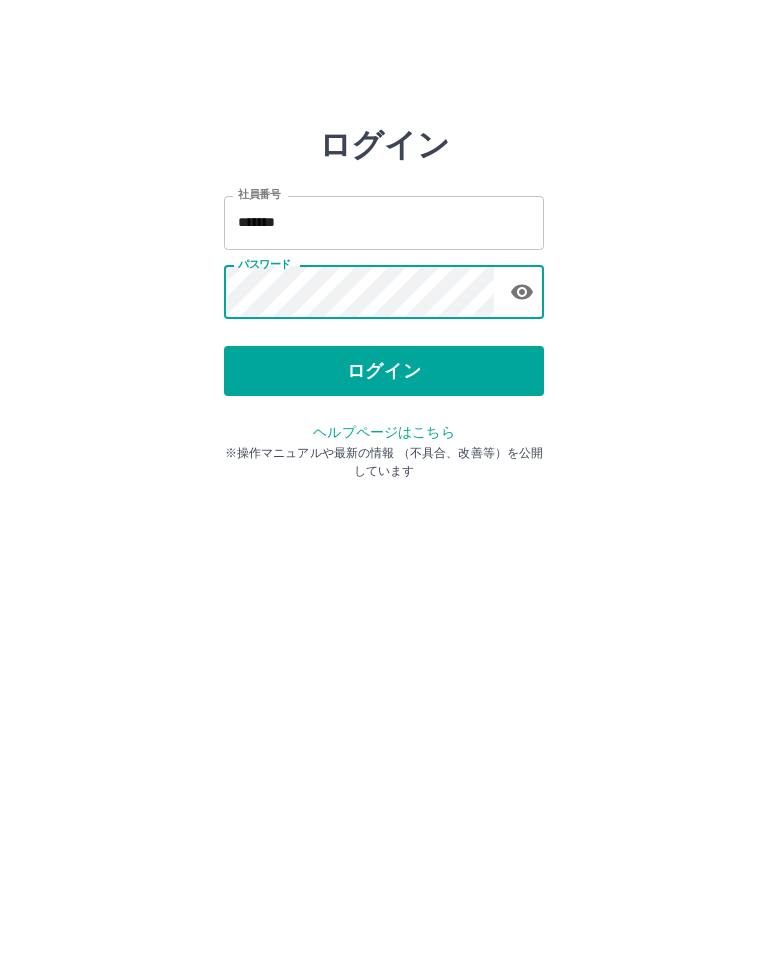 click on "ログイン" at bounding box center [384, 371] 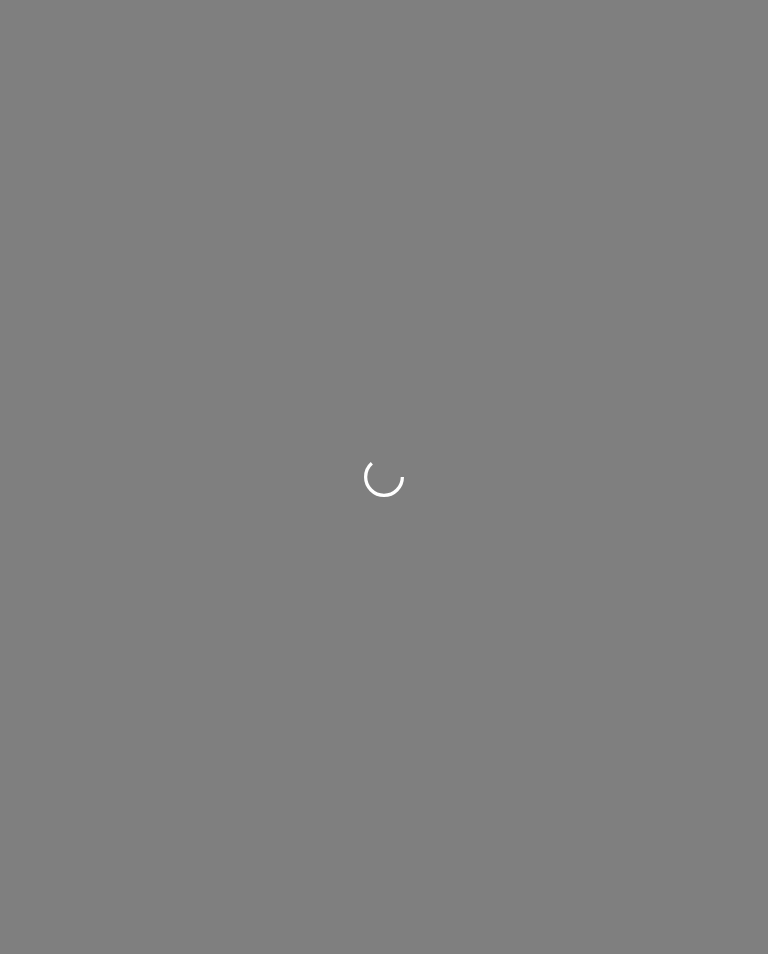 scroll, scrollTop: 0, scrollLeft: 0, axis: both 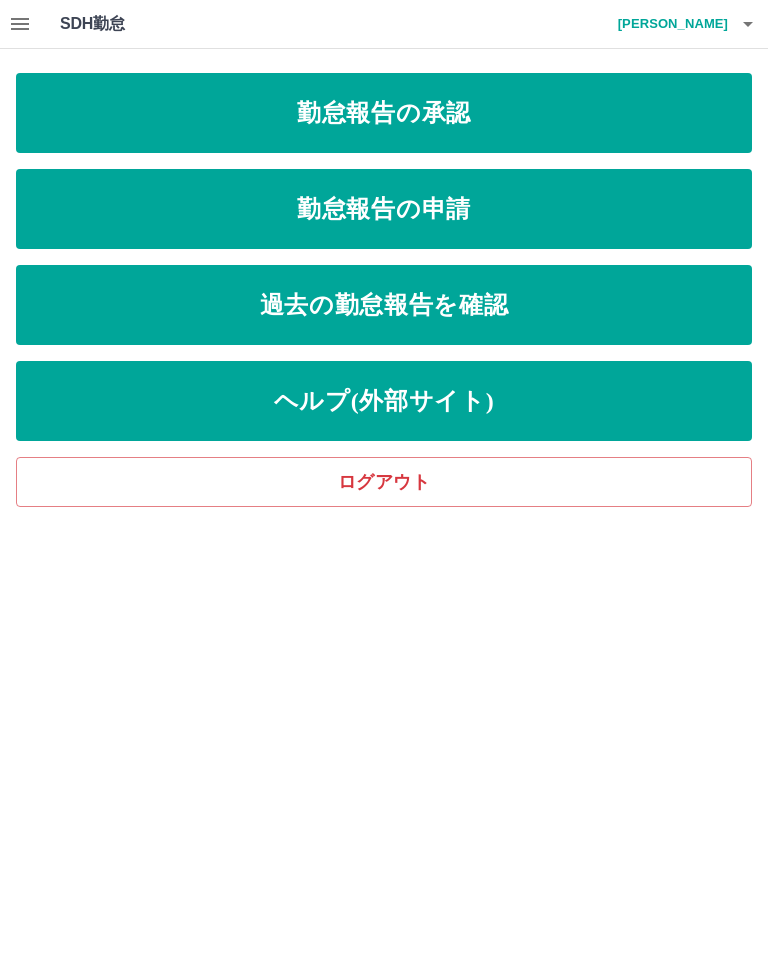 click on "勤怠報告の承認" at bounding box center [384, 113] 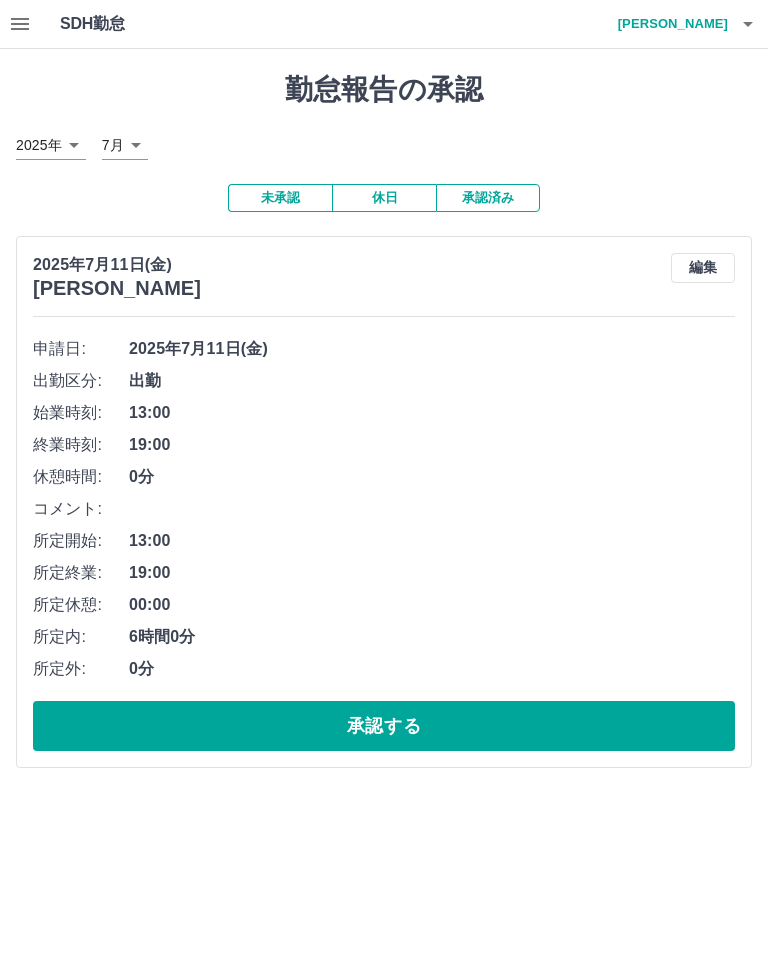 click on "承認する" at bounding box center (384, 726) 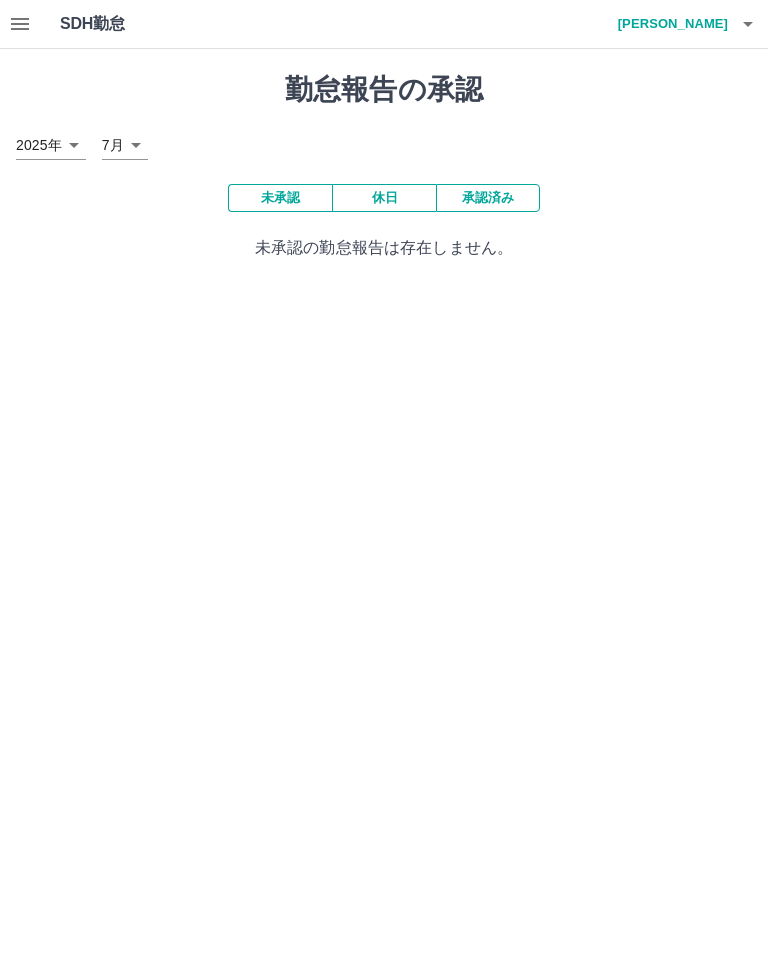 click on "小松　佐幸" at bounding box center [668, 24] 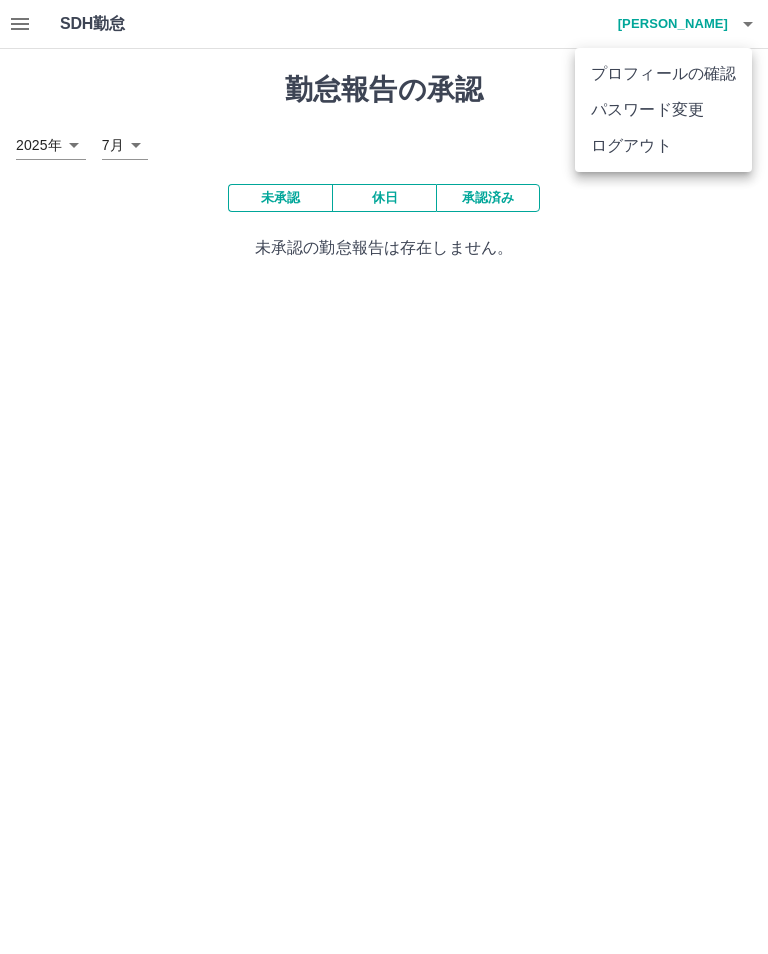 click on "ログアウト" at bounding box center [663, 146] 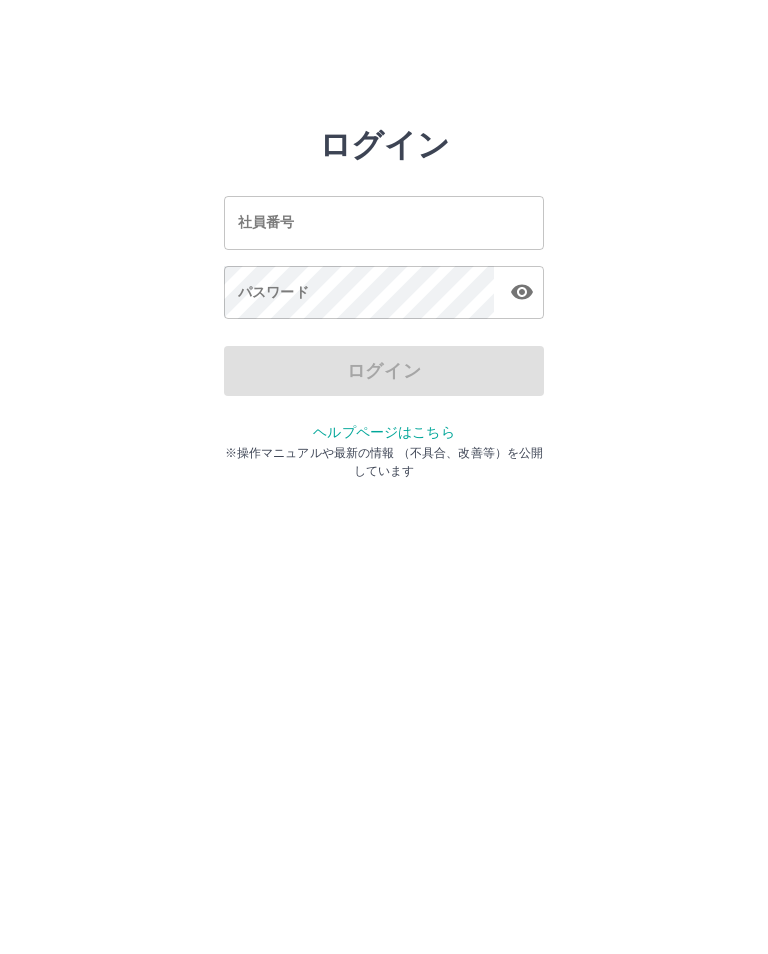 scroll, scrollTop: 0, scrollLeft: 0, axis: both 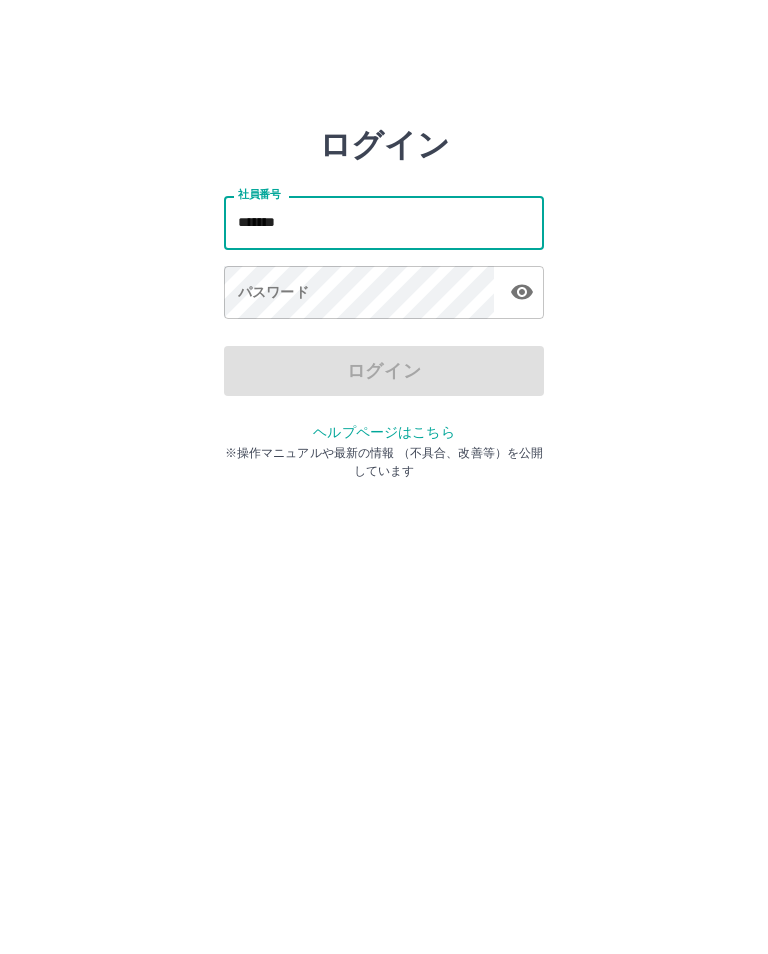 type on "*******" 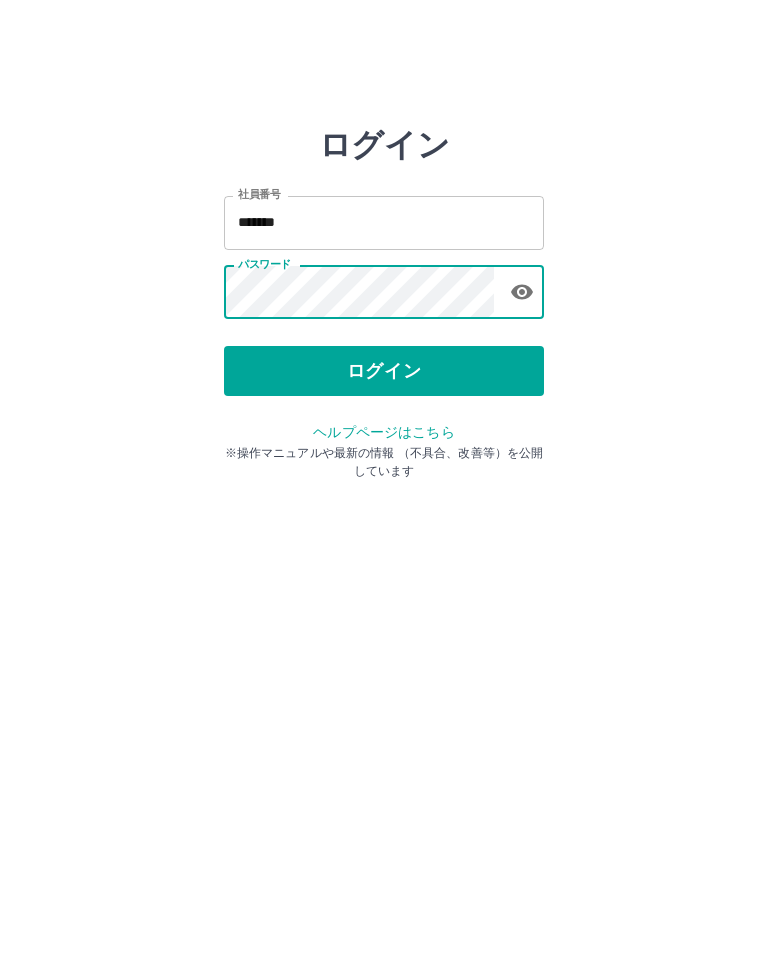 click on "ログイン" at bounding box center (384, 371) 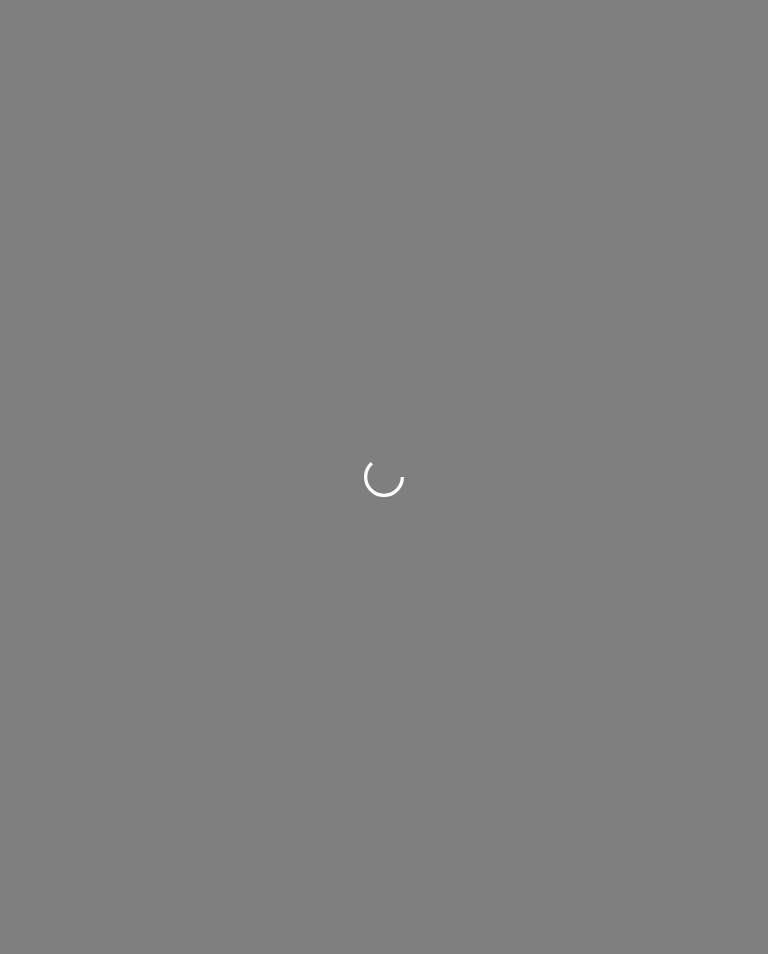 scroll, scrollTop: 0, scrollLeft: 0, axis: both 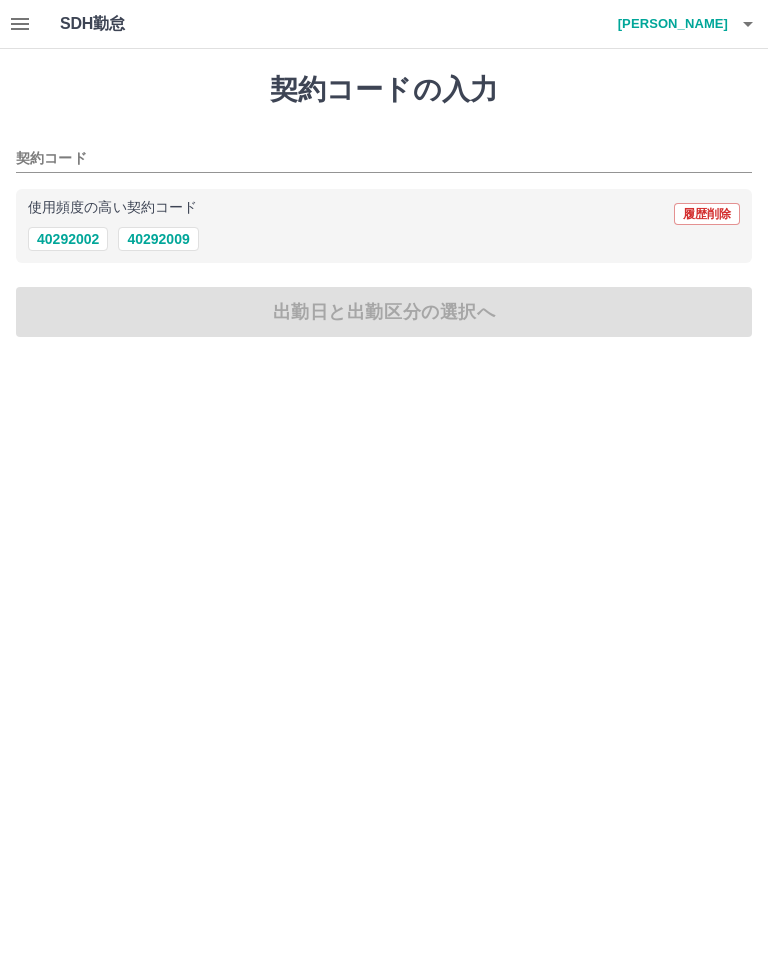 click on "40292009" at bounding box center [158, 239] 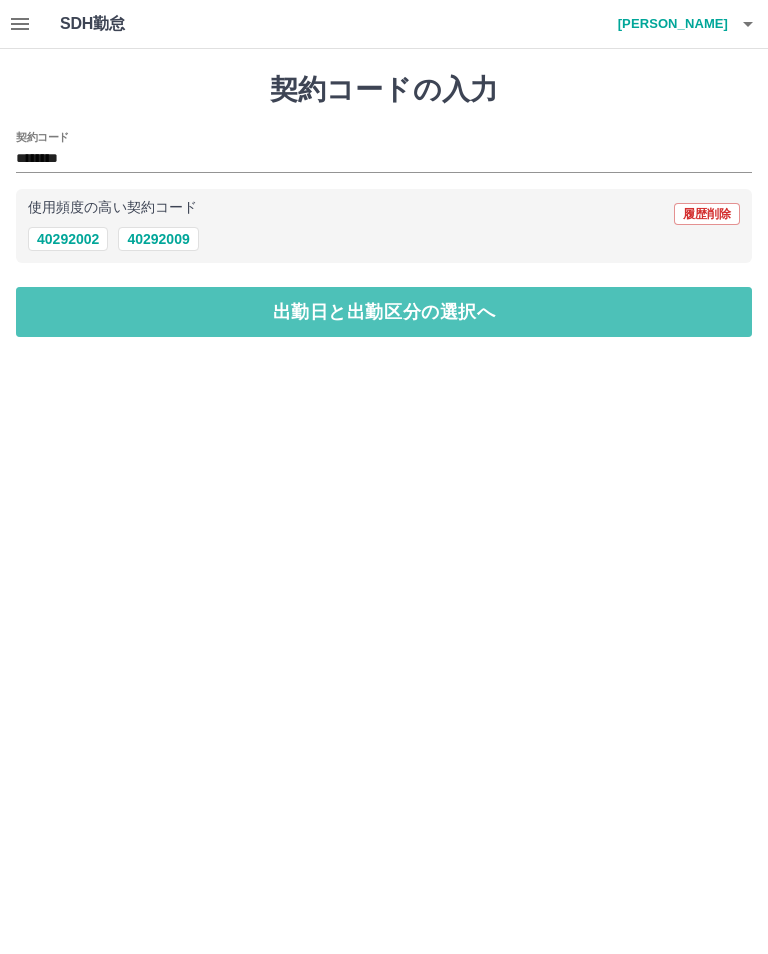 click on "出勤日と出勤区分の選択へ" at bounding box center [384, 312] 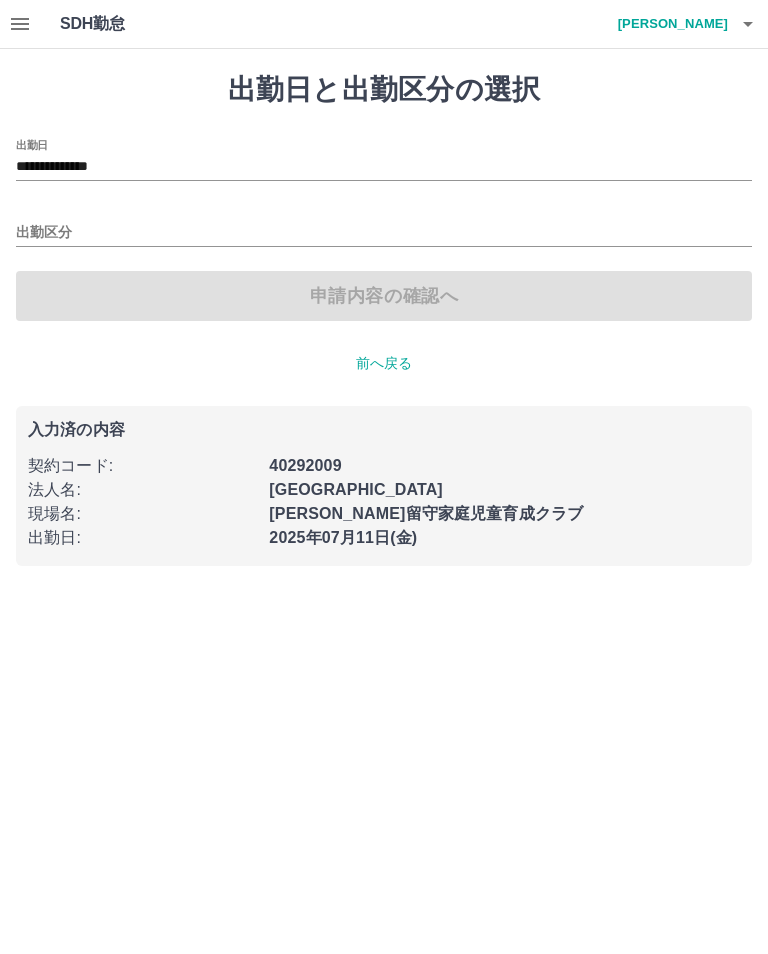 click on "出勤区分" at bounding box center (384, 233) 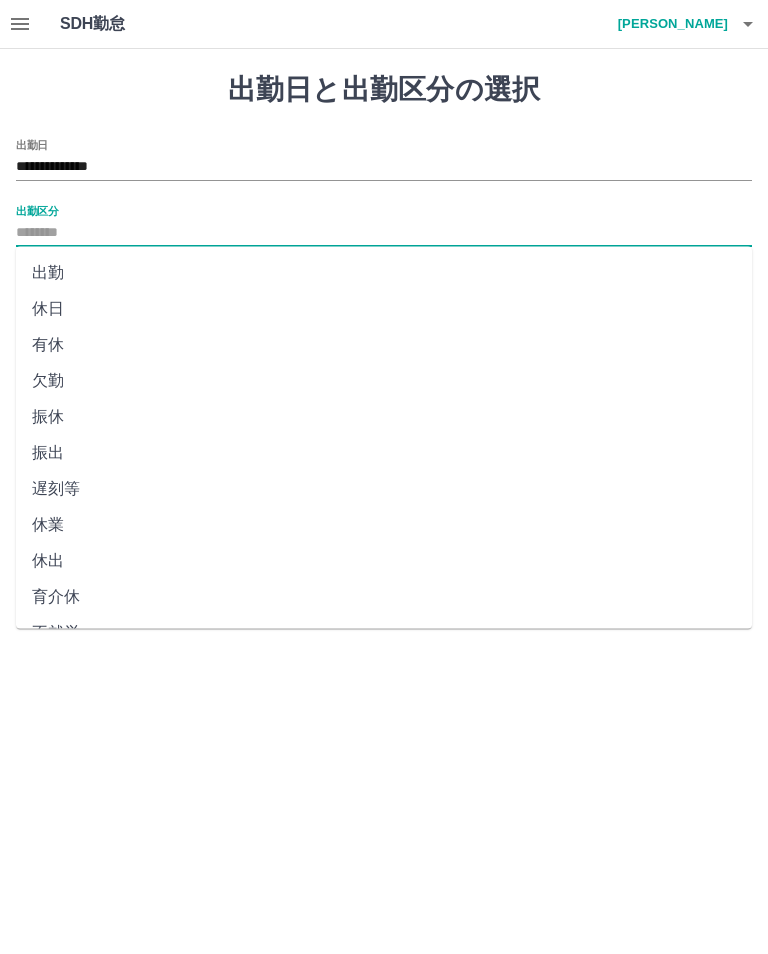 click on "出勤" at bounding box center [384, 273] 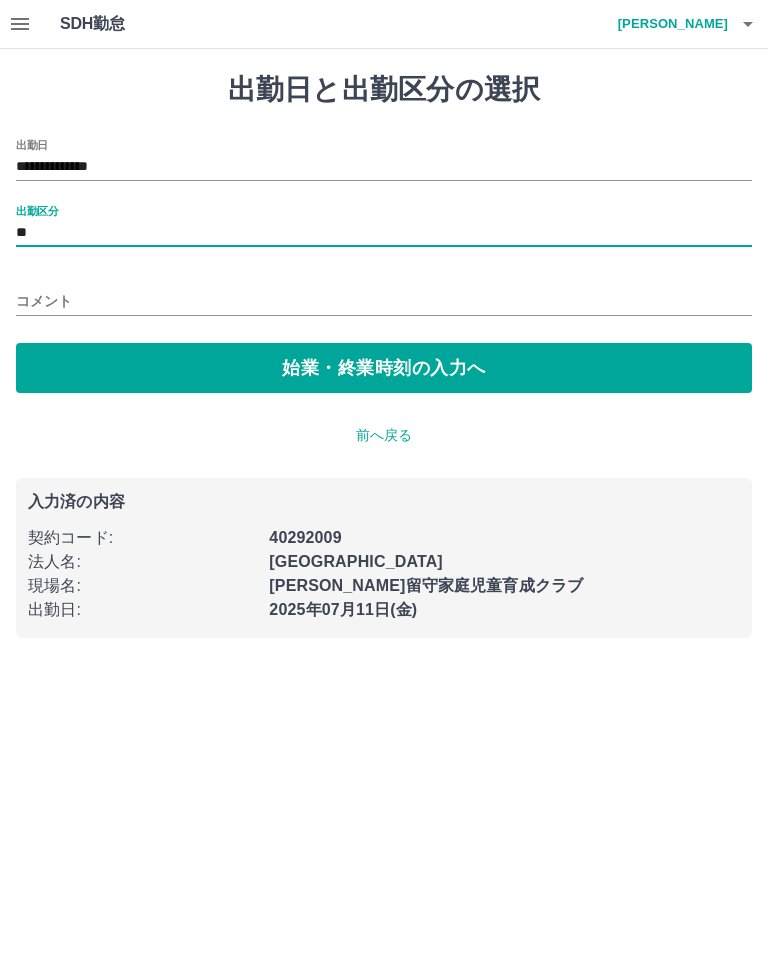 click on "始業・終業時刻の入力へ" at bounding box center [384, 368] 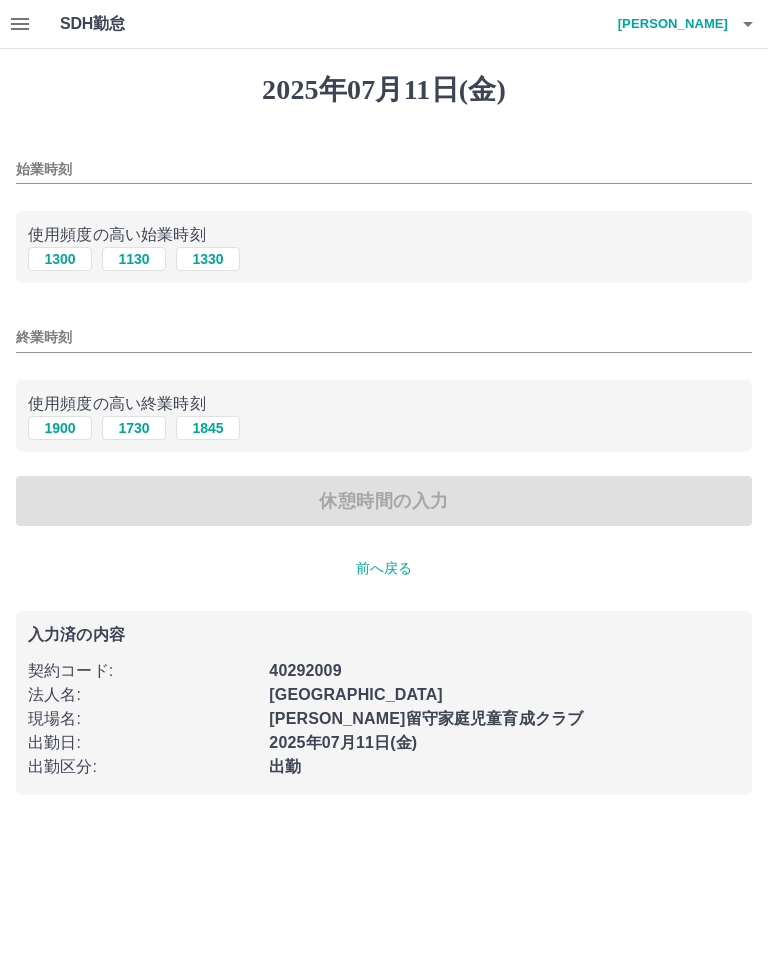 click on "1300" at bounding box center (60, 259) 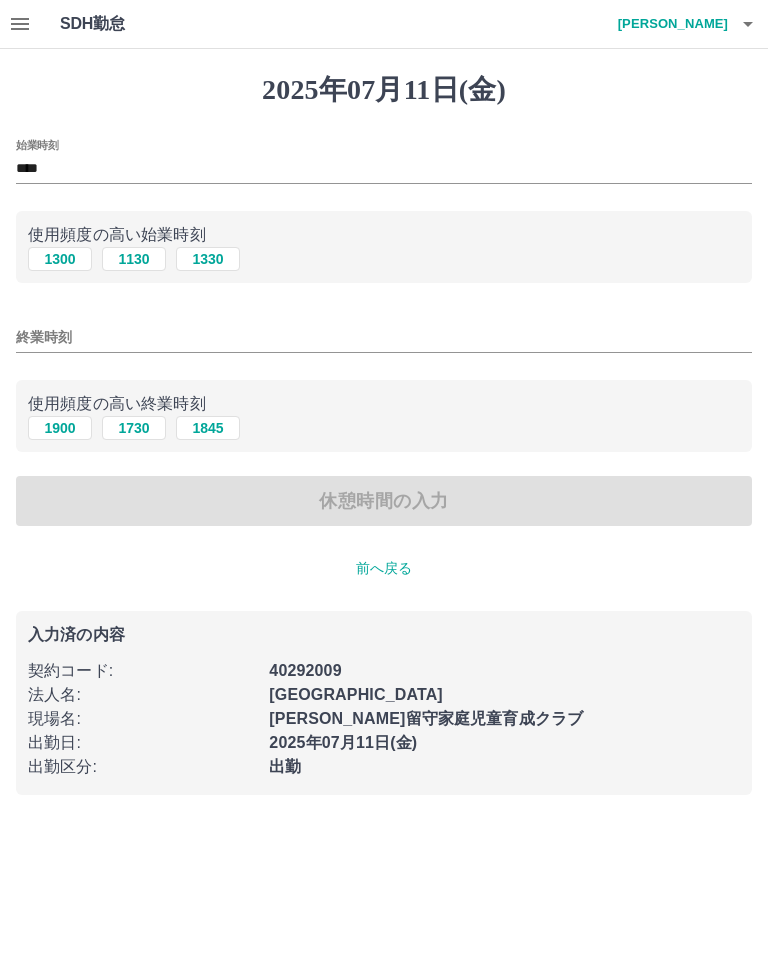 click on "1730" at bounding box center (134, 428) 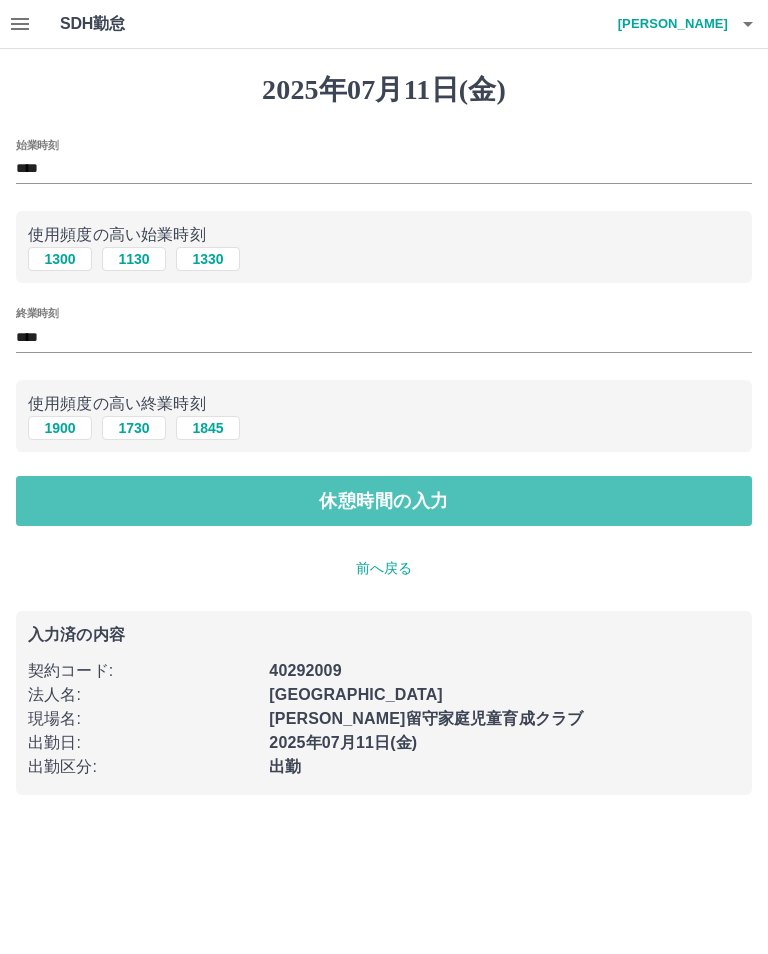 click on "休憩時間の入力" at bounding box center [384, 501] 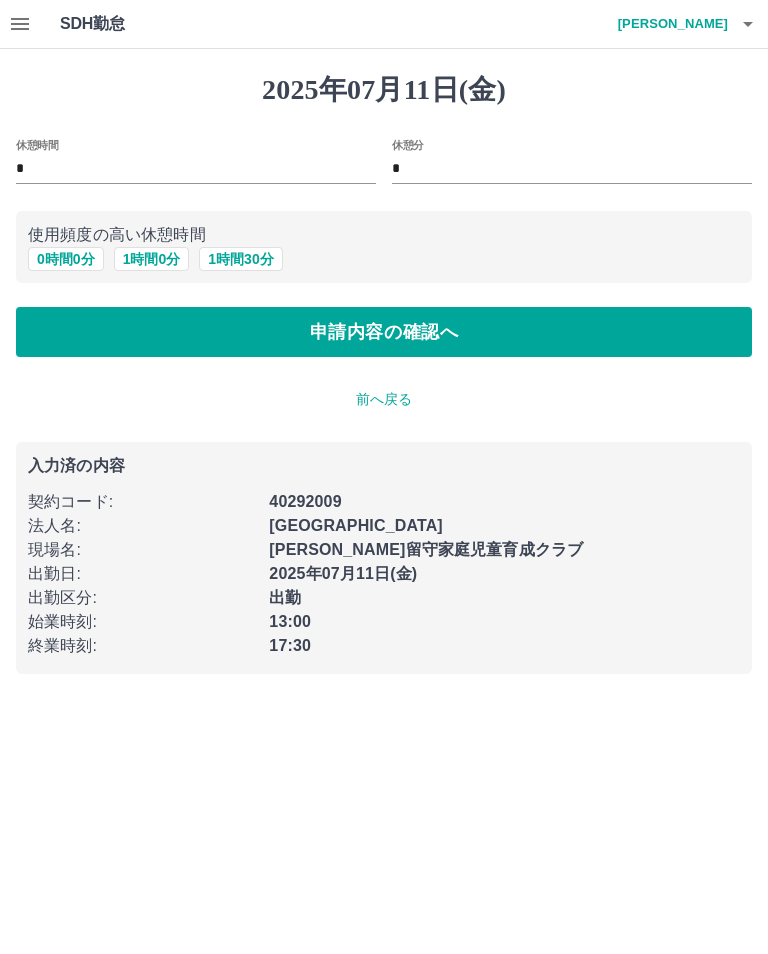 click on "申請内容の確認へ" at bounding box center [384, 332] 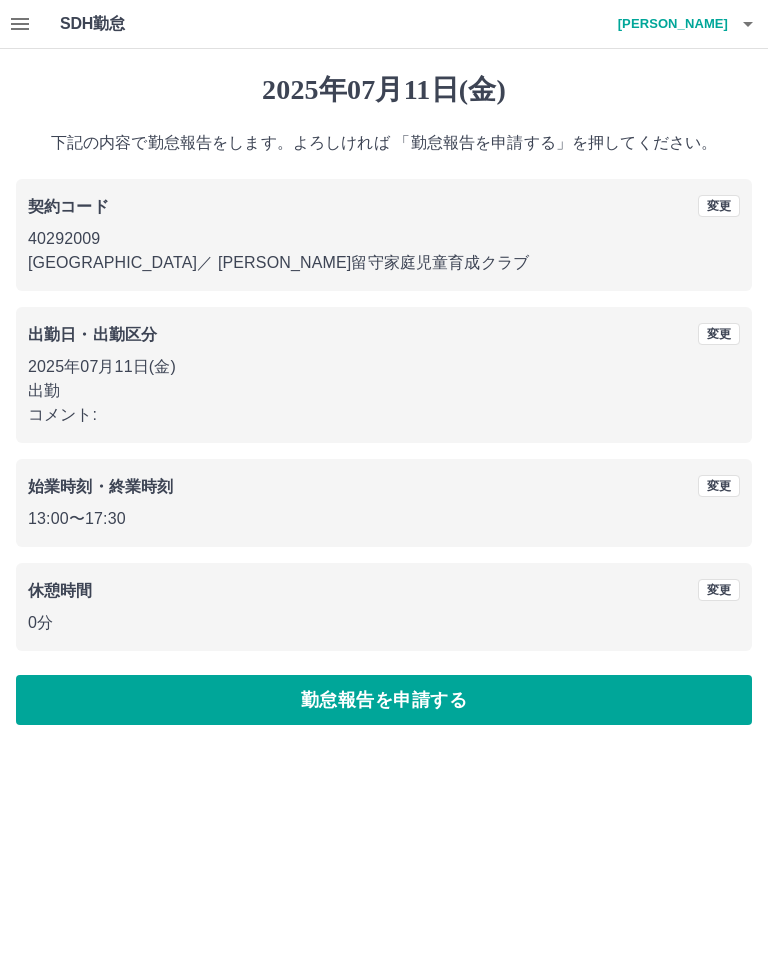 click on "勤怠報告を申請する" at bounding box center [384, 700] 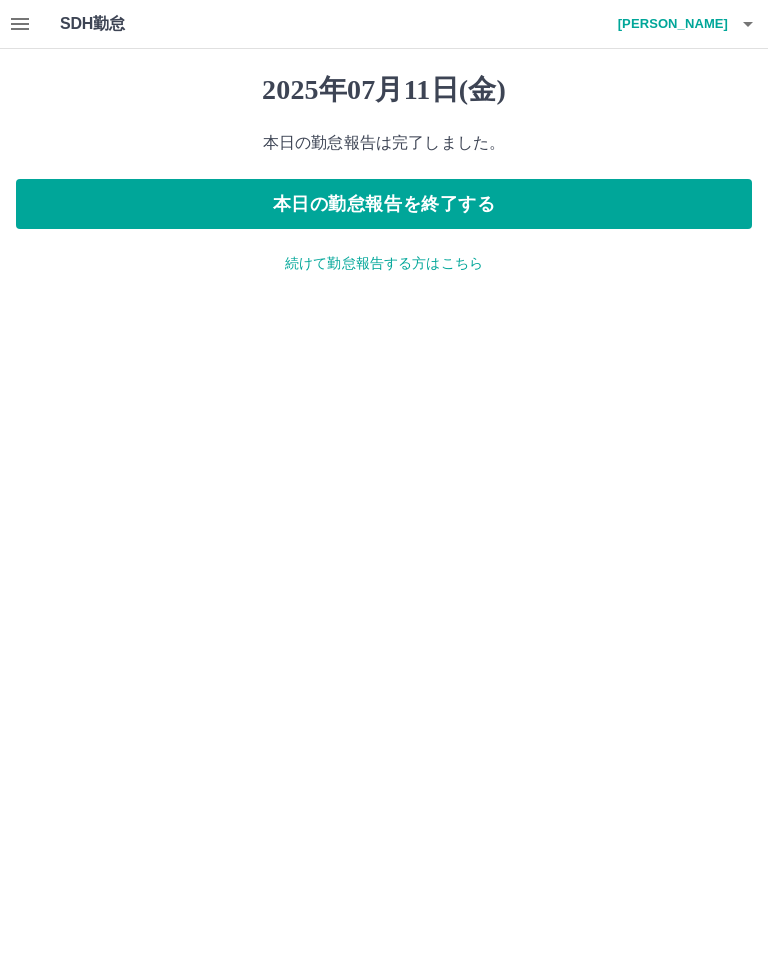 click on "本日の勤怠報告を終了する" at bounding box center (384, 204) 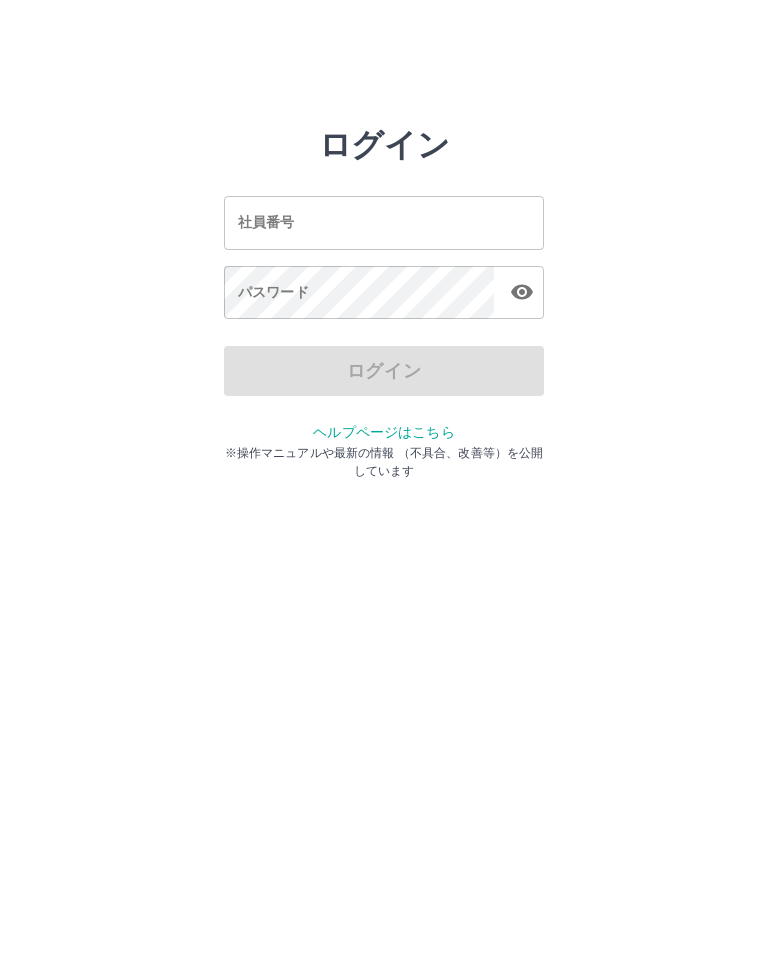scroll, scrollTop: 0, scrollLeft: 0, axis: both 